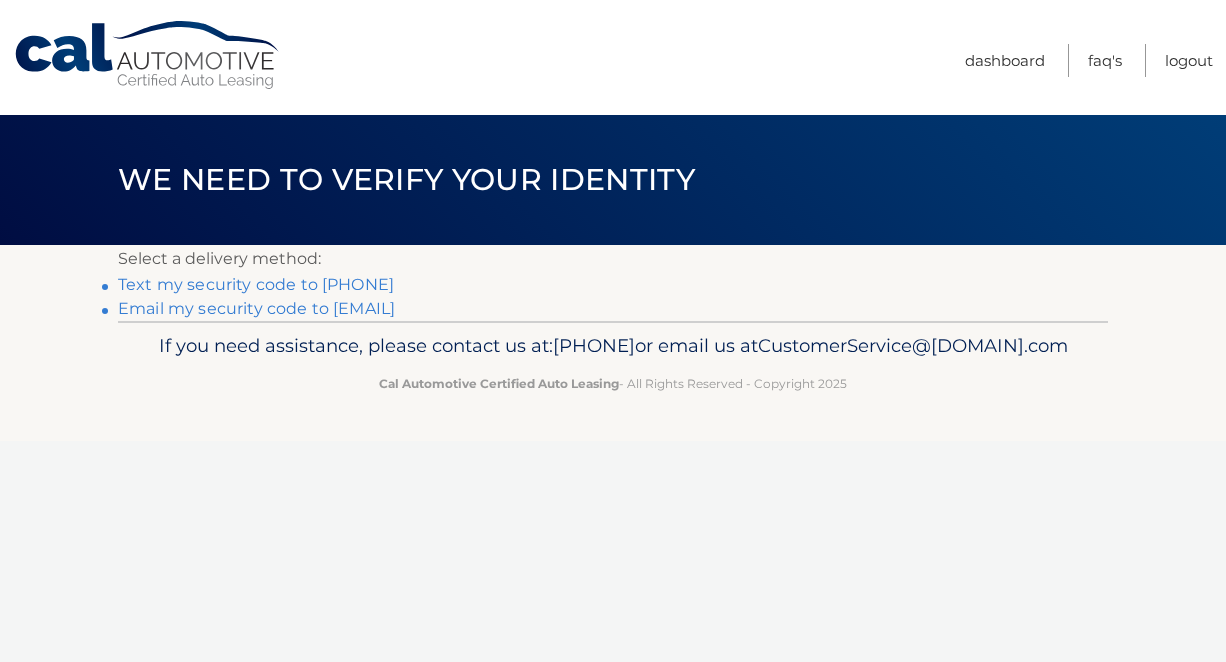 scroll, scrollTop: 0, scrollLeft: 0, axis: both 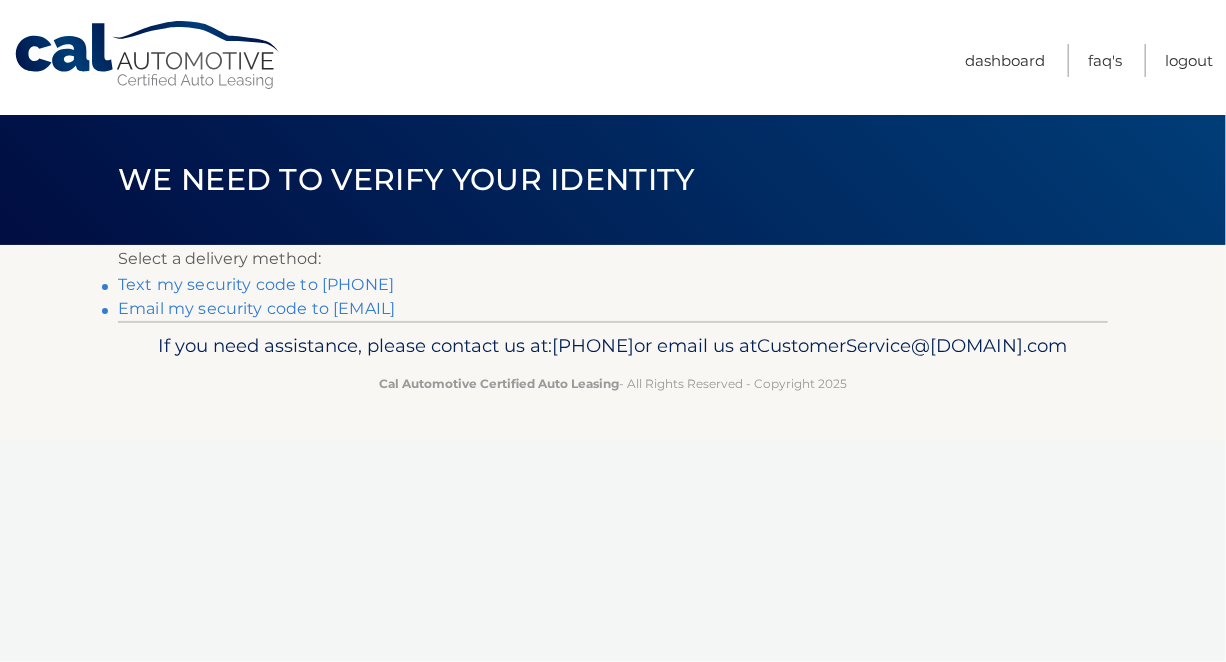 click on "Cal Automotive
Menu
Dashboard
FAQ's
Logout
×" at bounding box center (613, 331) 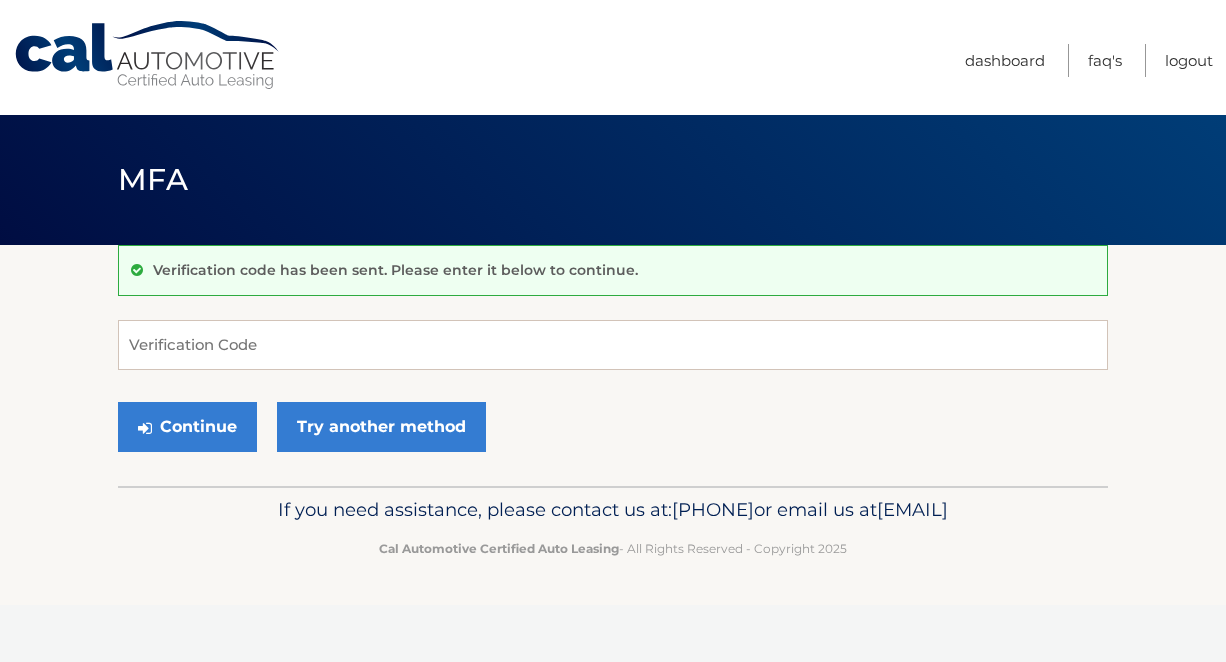 scroll, scrollTop: 0, scrollLeft: 0, axis: both 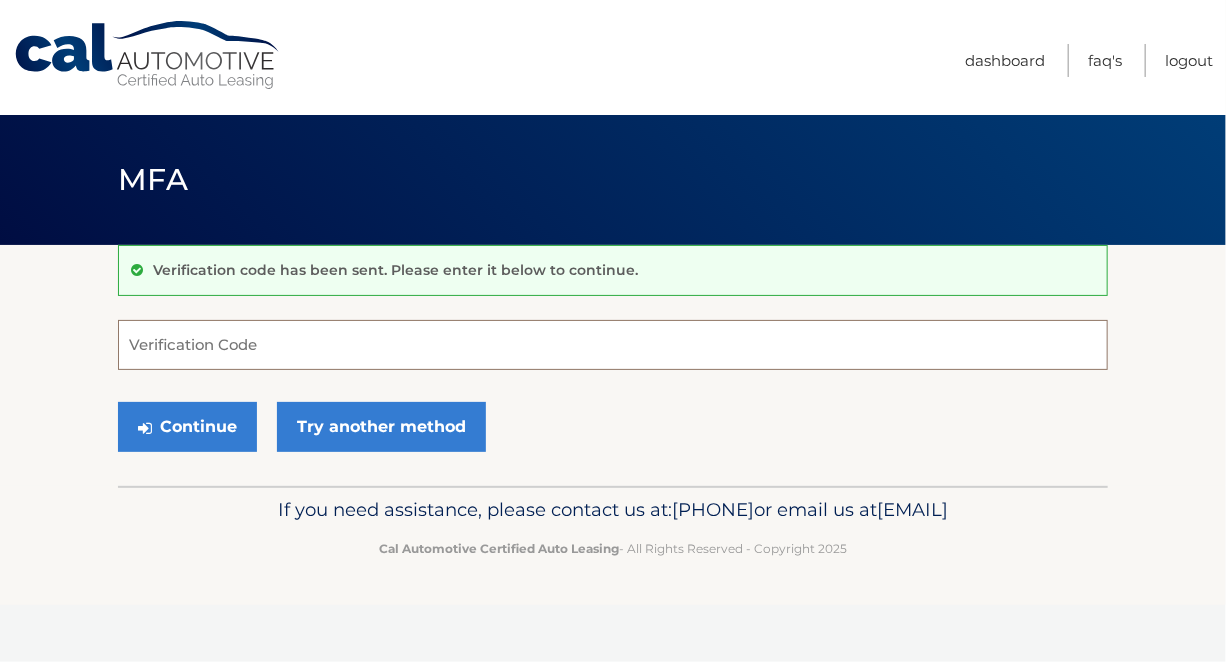 click on "Verification Code" at bounding box center (613, 345) 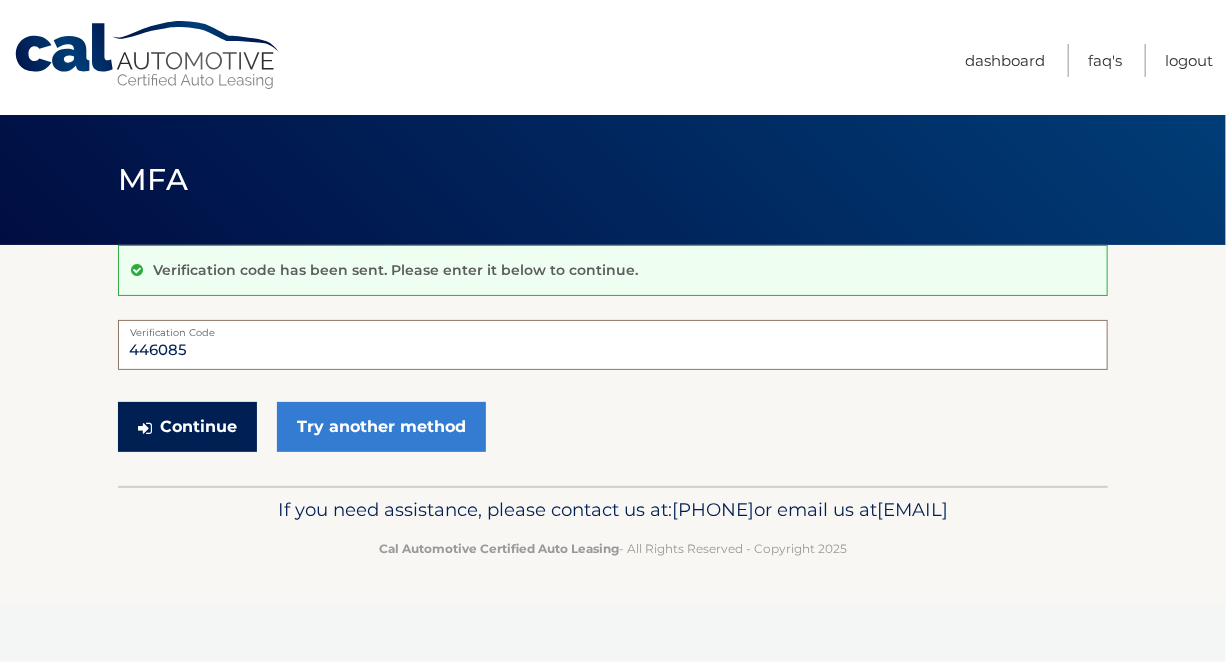 type on "446085" 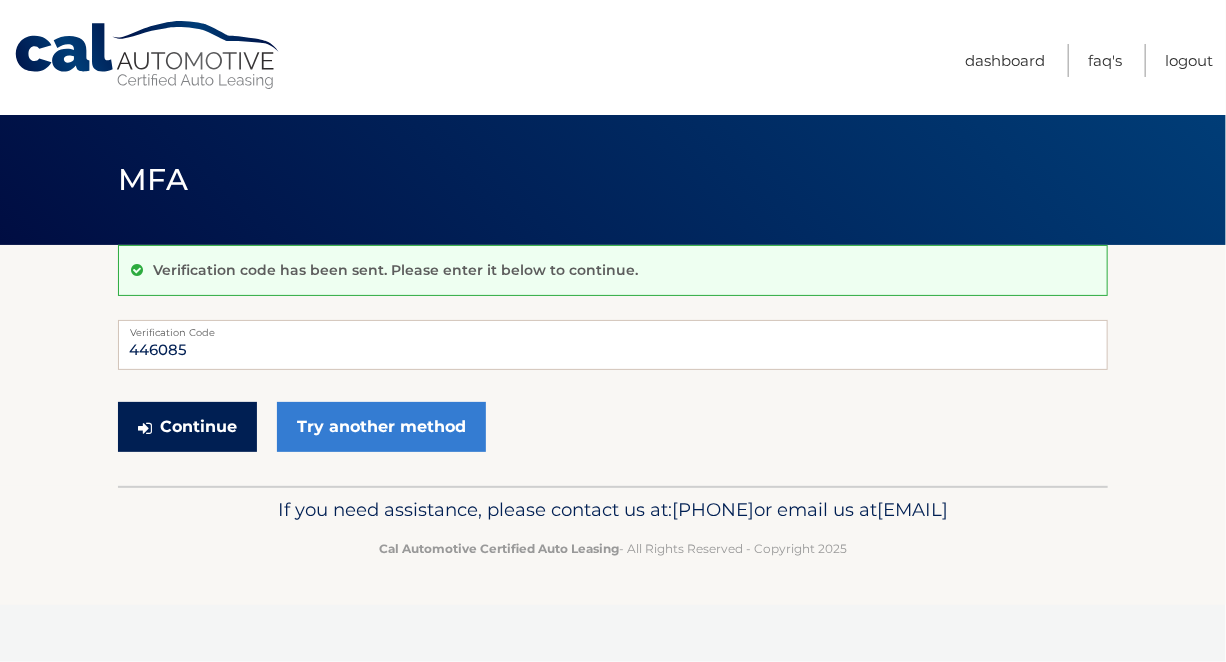 click on "Continue" at bounding box center [187, 427] 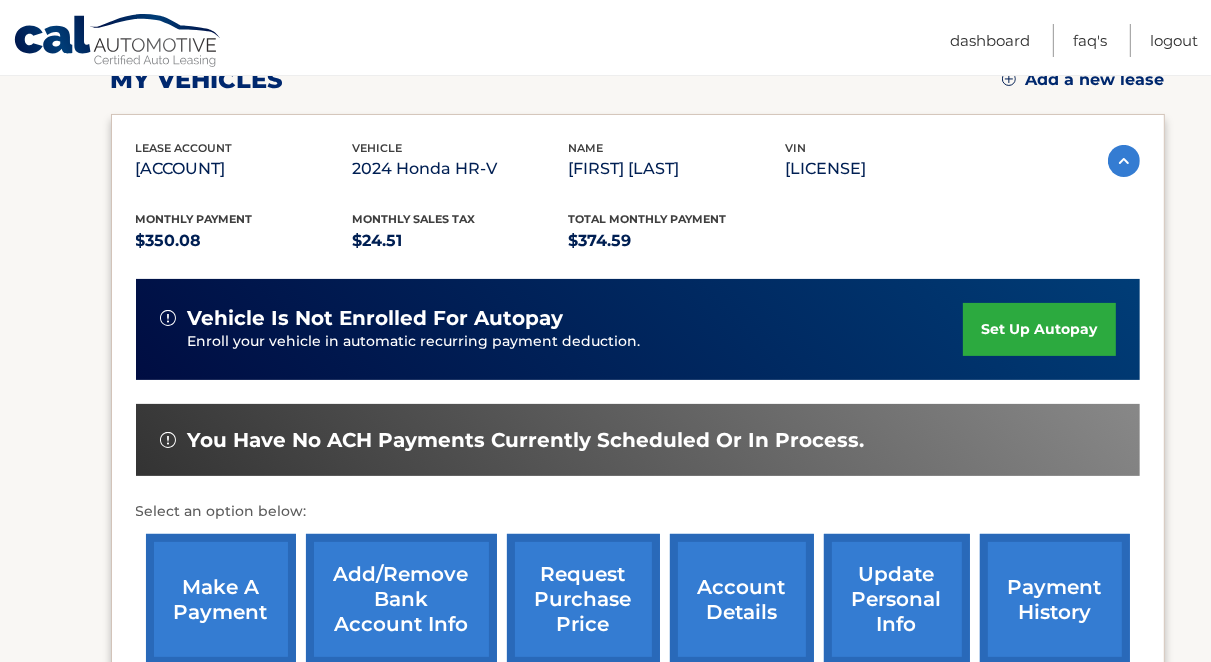 scroll, scrollTop: 400, scrollLeft: 0, axis: vertical 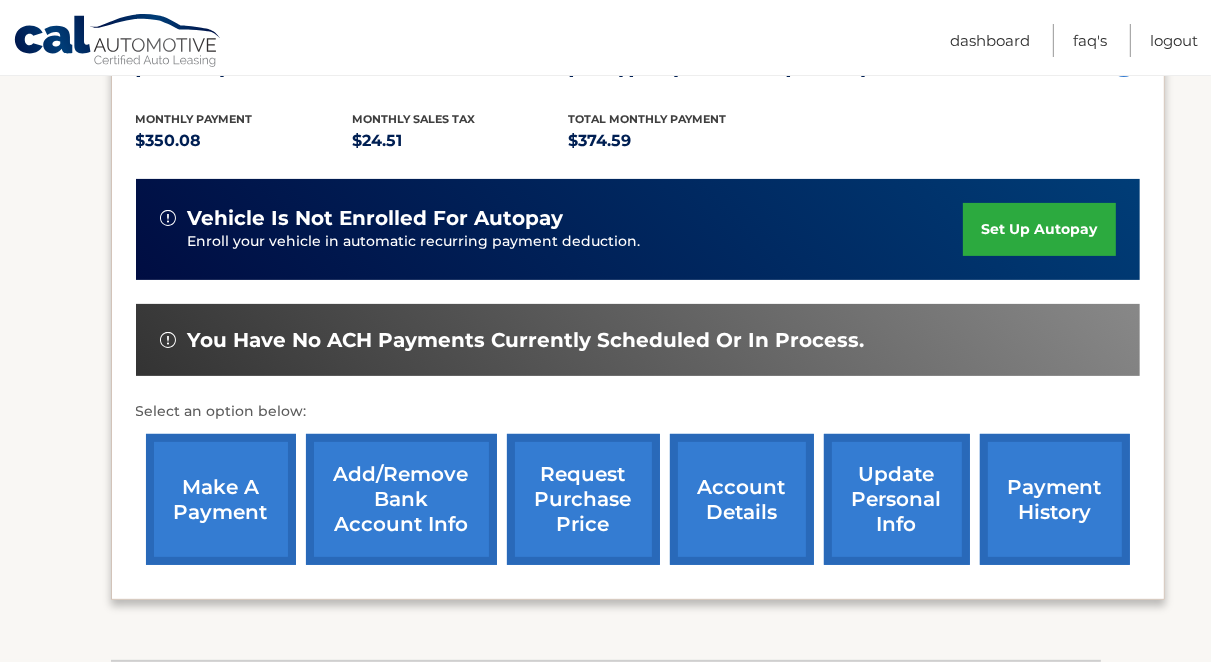 click on "make a payment" at bounding box center [221, 499] 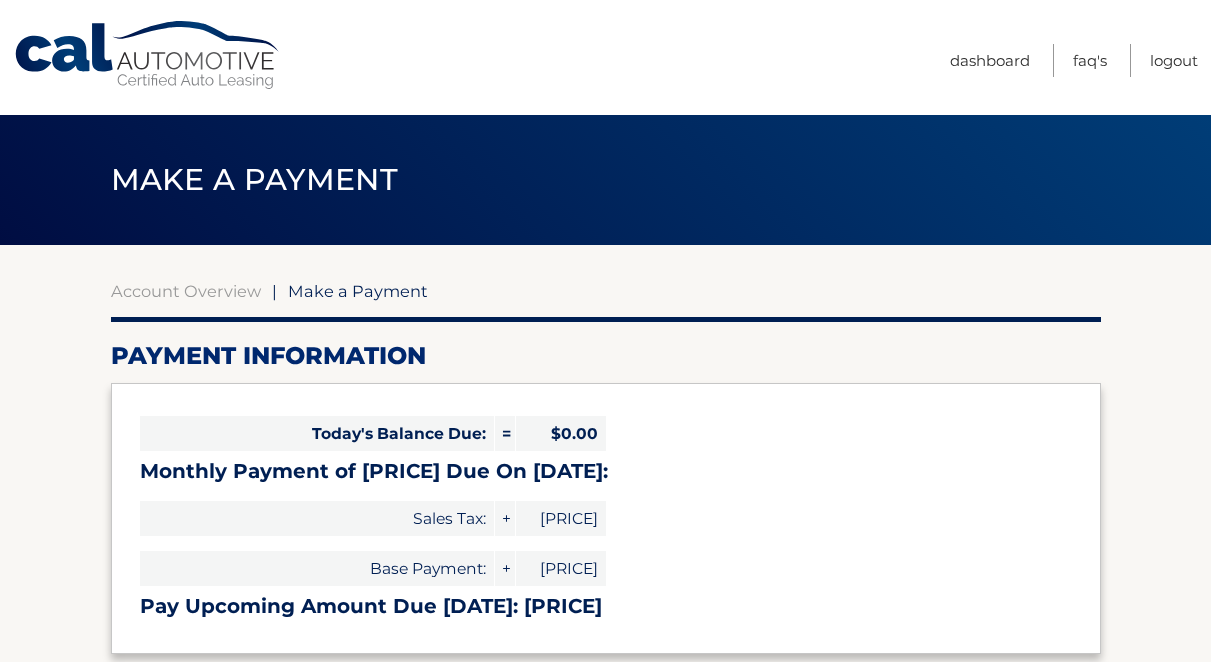 select on "[UUID]" 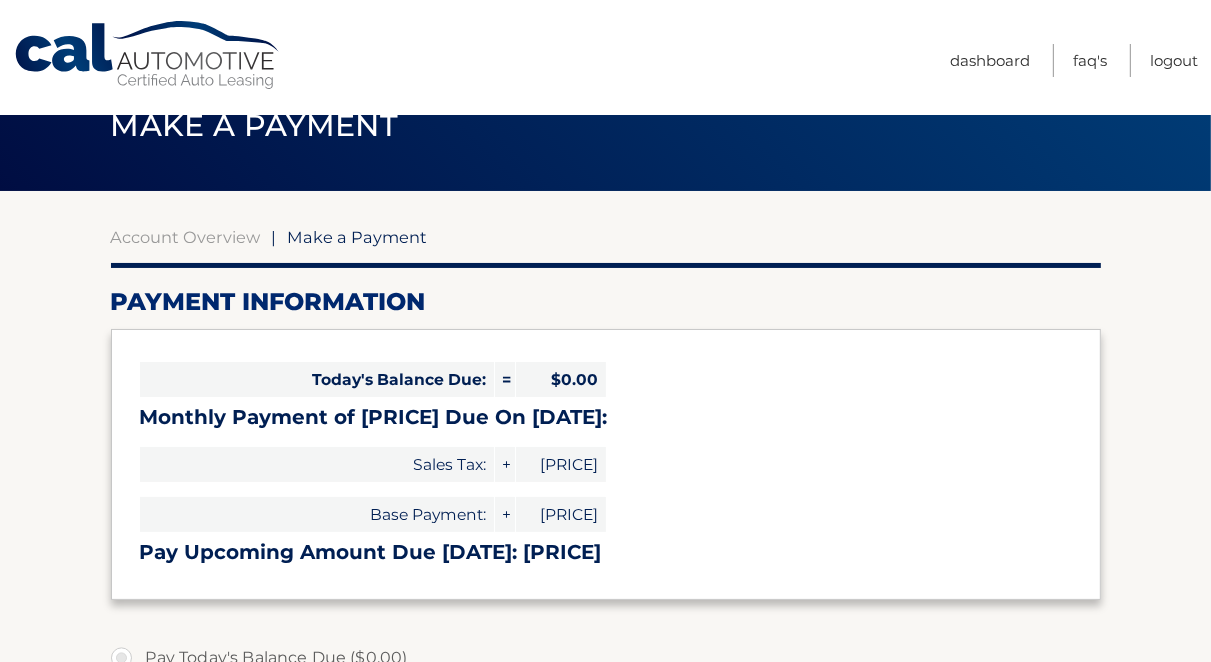 scroll, scrollTop: 100, scrollLeft: 0, axis: vertical 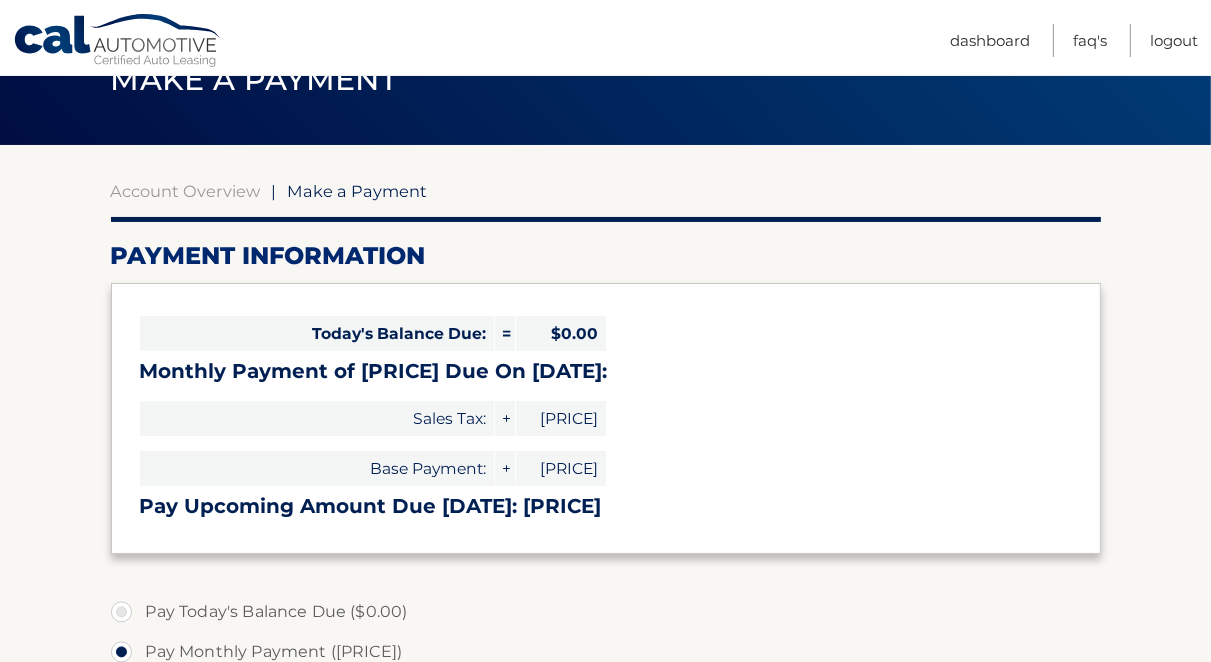 click on "Account Overview
|
Make a Payment
Payment Information
Today's Balance Due: = [PRICE]
Monthly Payment of [PRICE] Due On [DATE]:
Sales Tax: + [PRICE]
Base Payment: + [PRICE]
Pay Upcoming Amount Due [DATE]: [PRICE]
×" at bounding box center (605, 661) 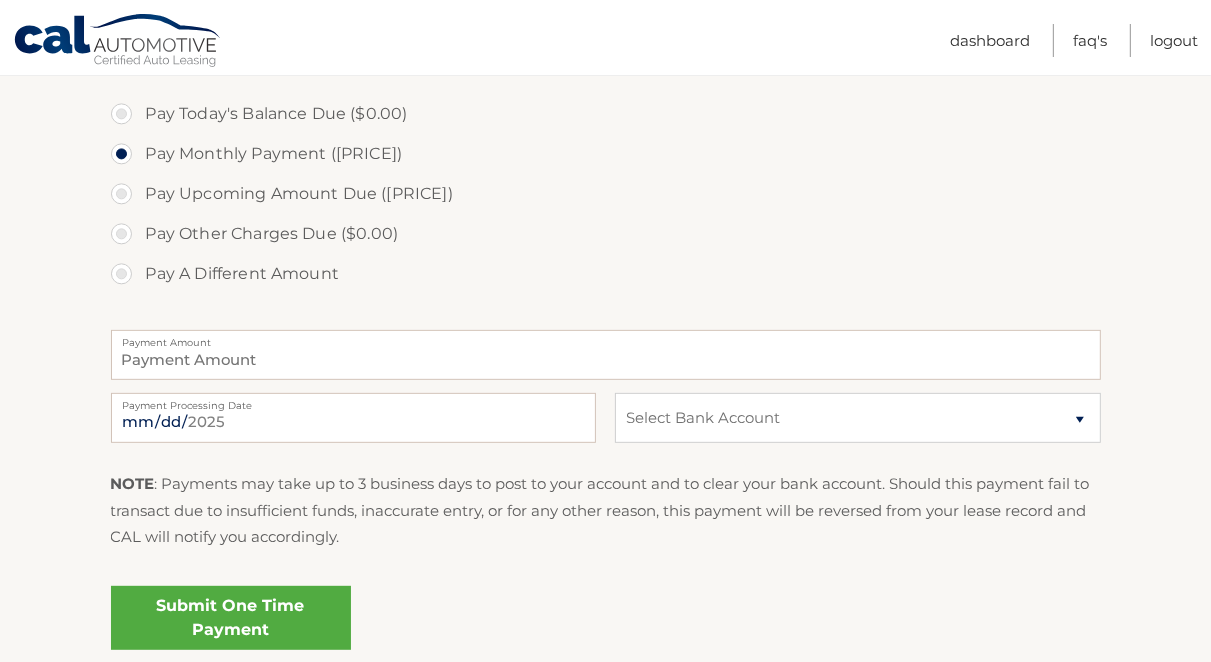 scroll, scrollTop: 600, scrollLeft: 0, axis: vertical 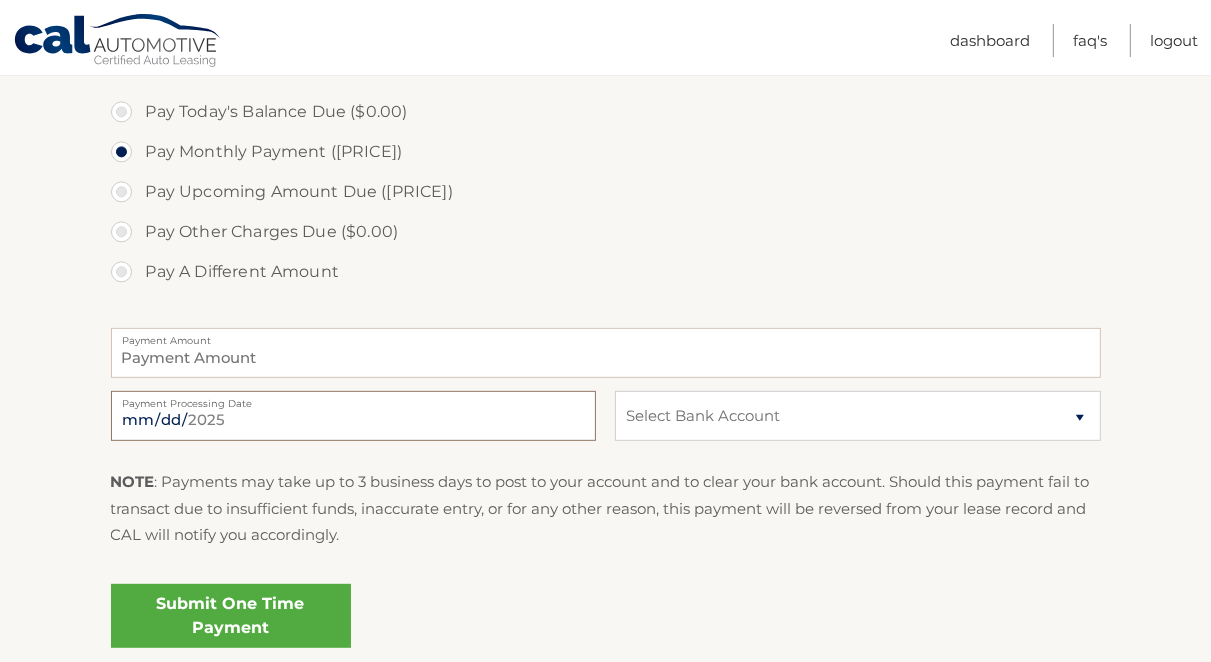 click on "[DATE]" at bounding box center (353, 416) 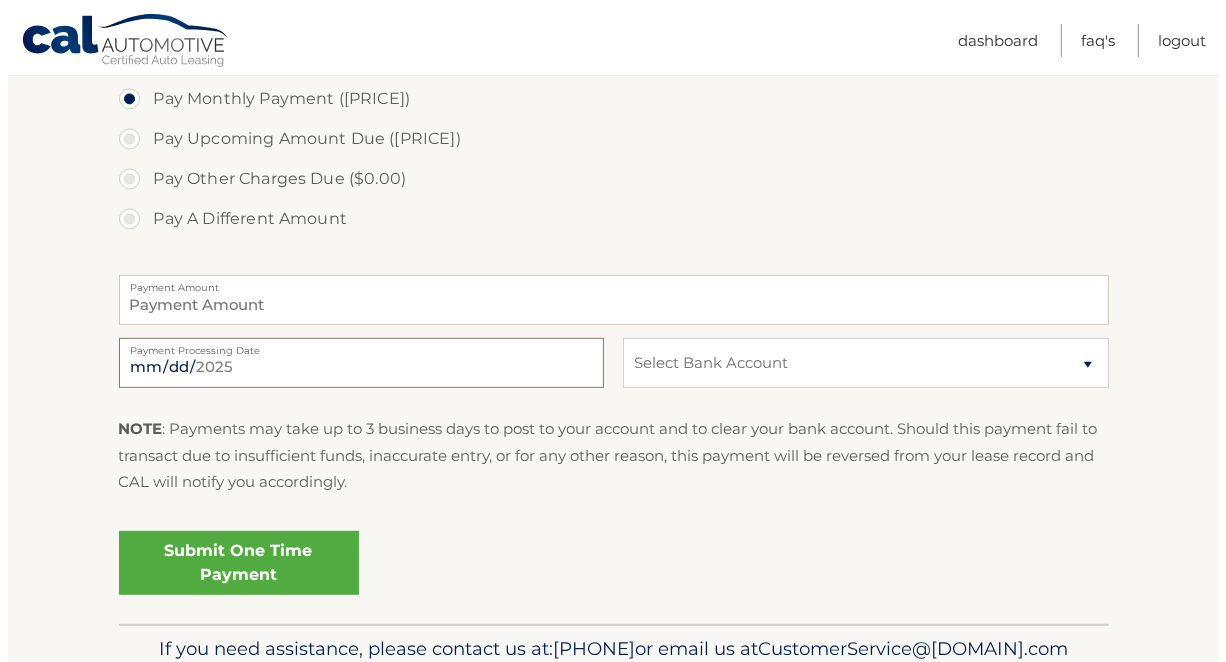 scroll, scrollTop: 700, scrollLeft: 0, axis: vertical 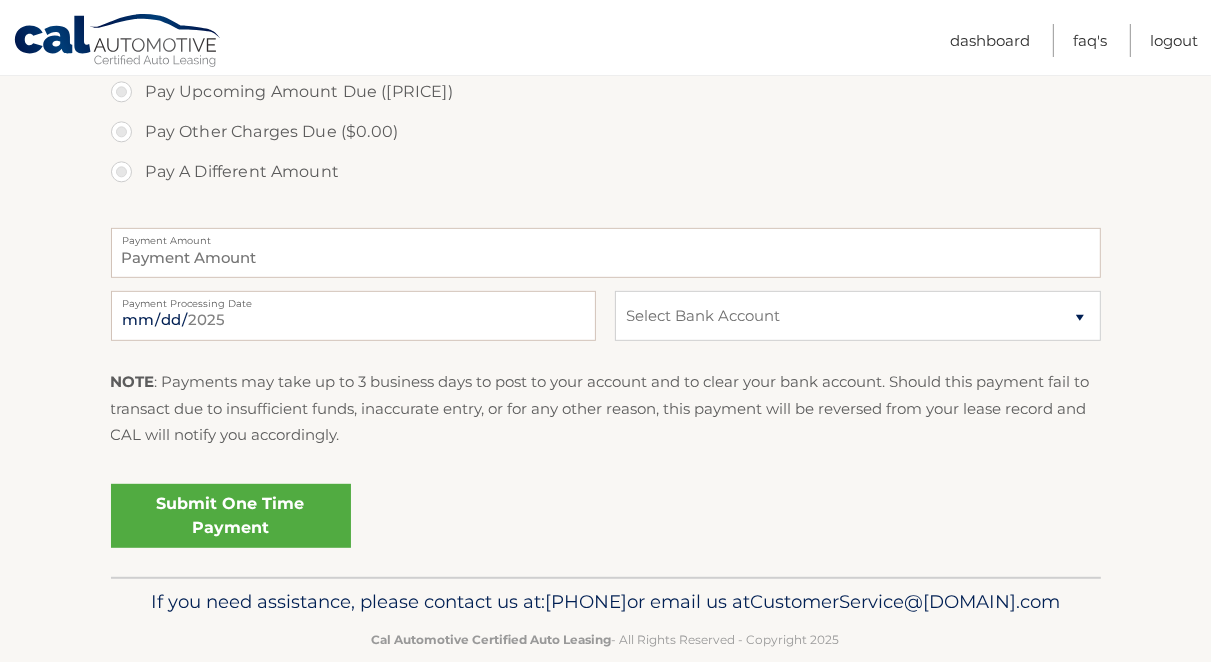 click on "Submit One Time Payment" at bounding box center [231, 516] 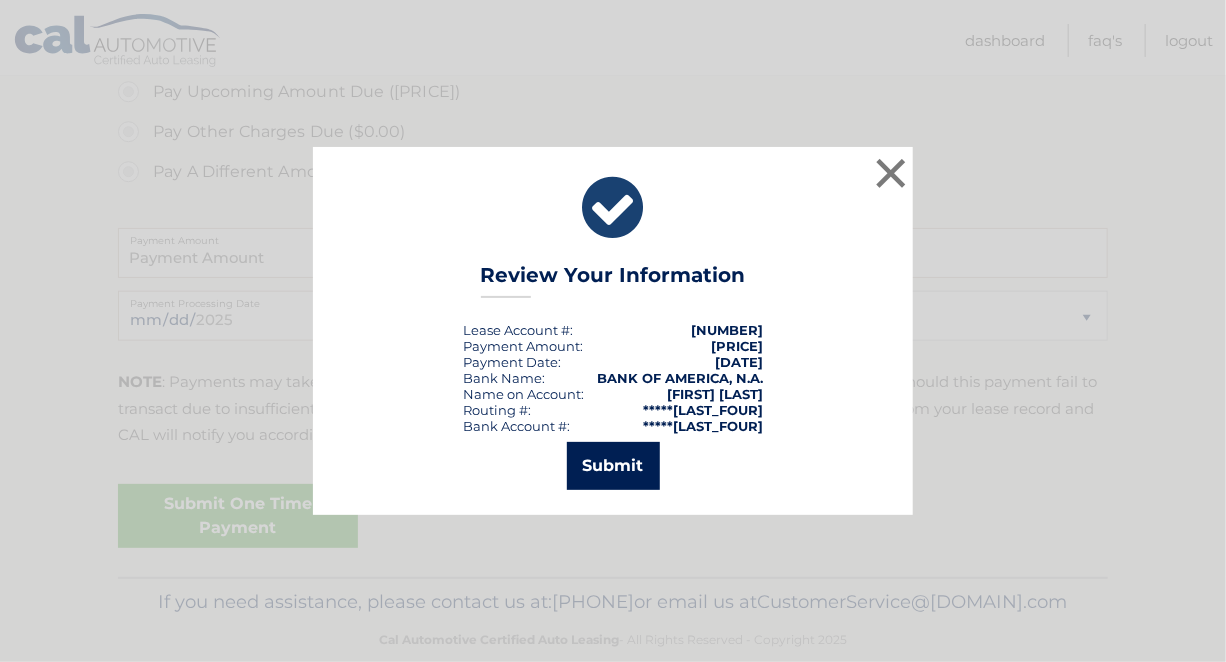 click on "Submit" at bounding box center (613, 466) 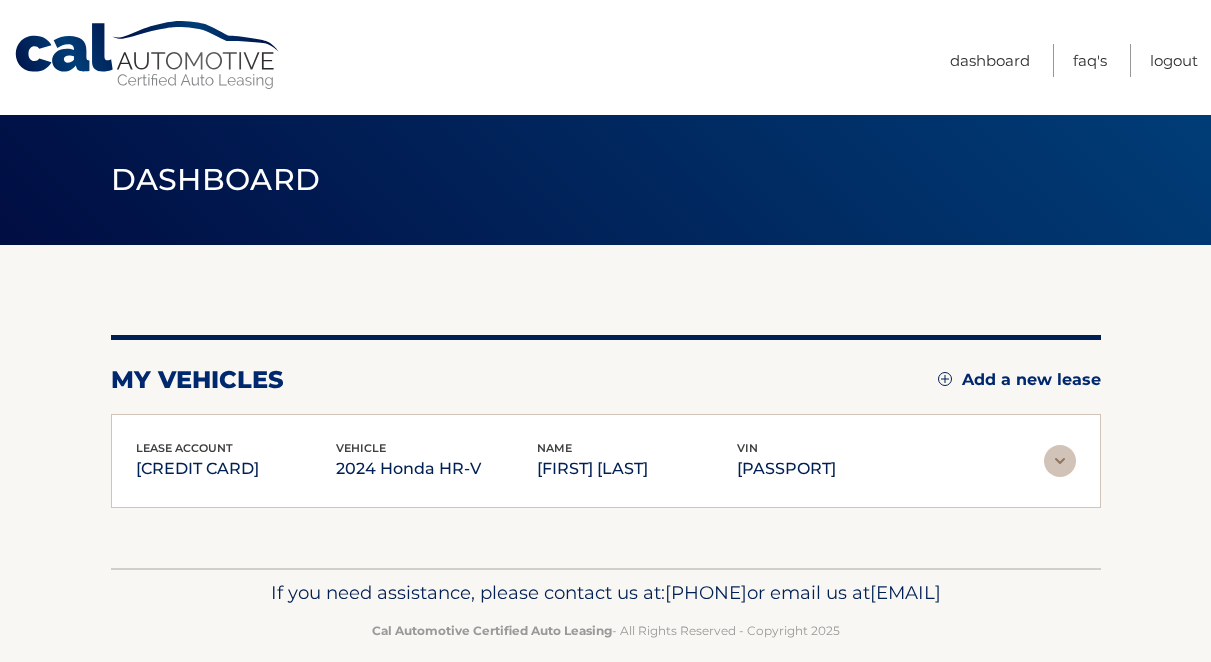 scroll, scrollTop: 0, scrollLeft: 0, axis: both 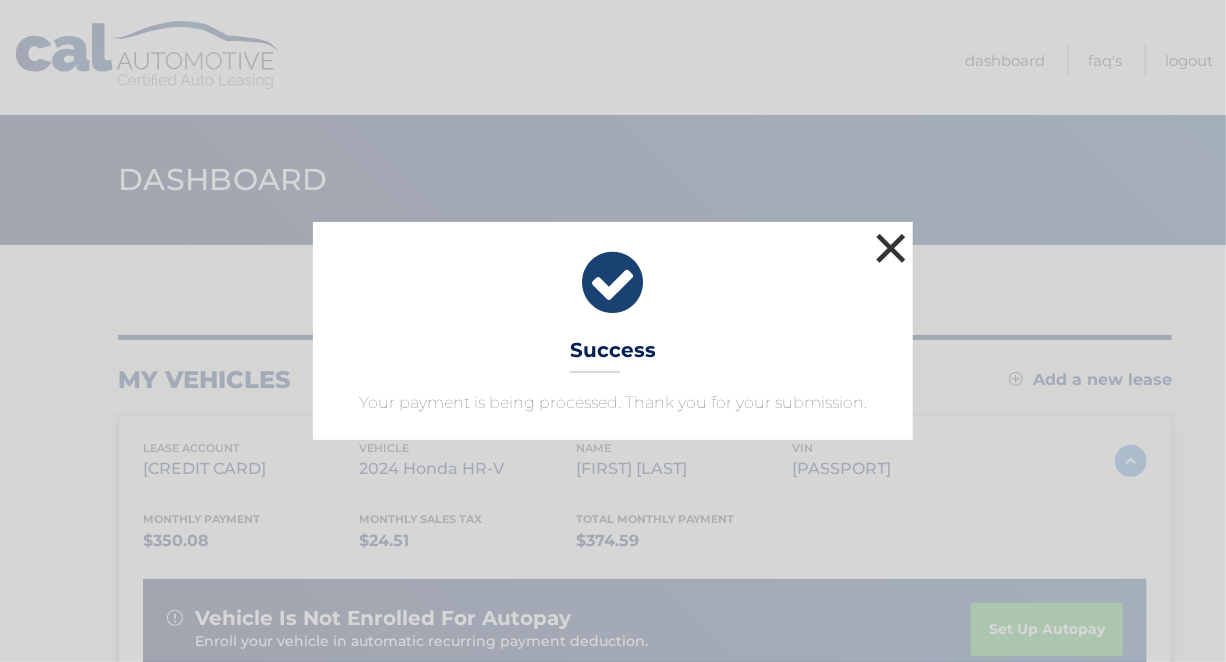 click on "×" at bounding box center [891, 248] 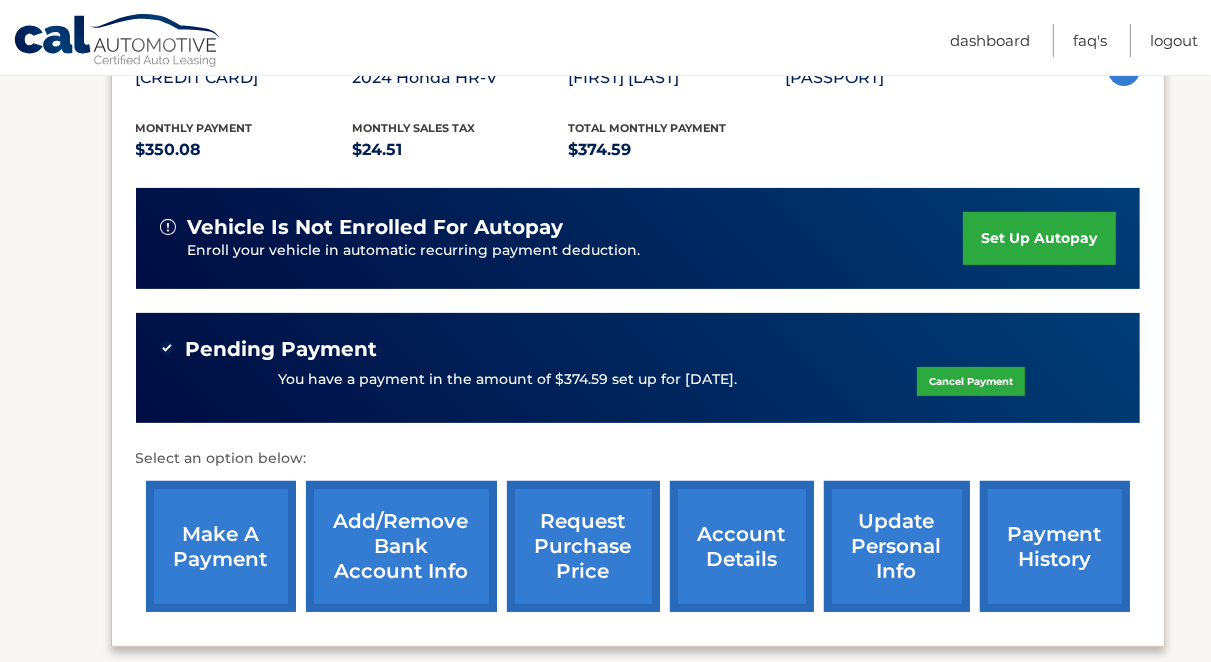 scroll, scrollTop: 400, scrollLeft: 0, axis: vertical 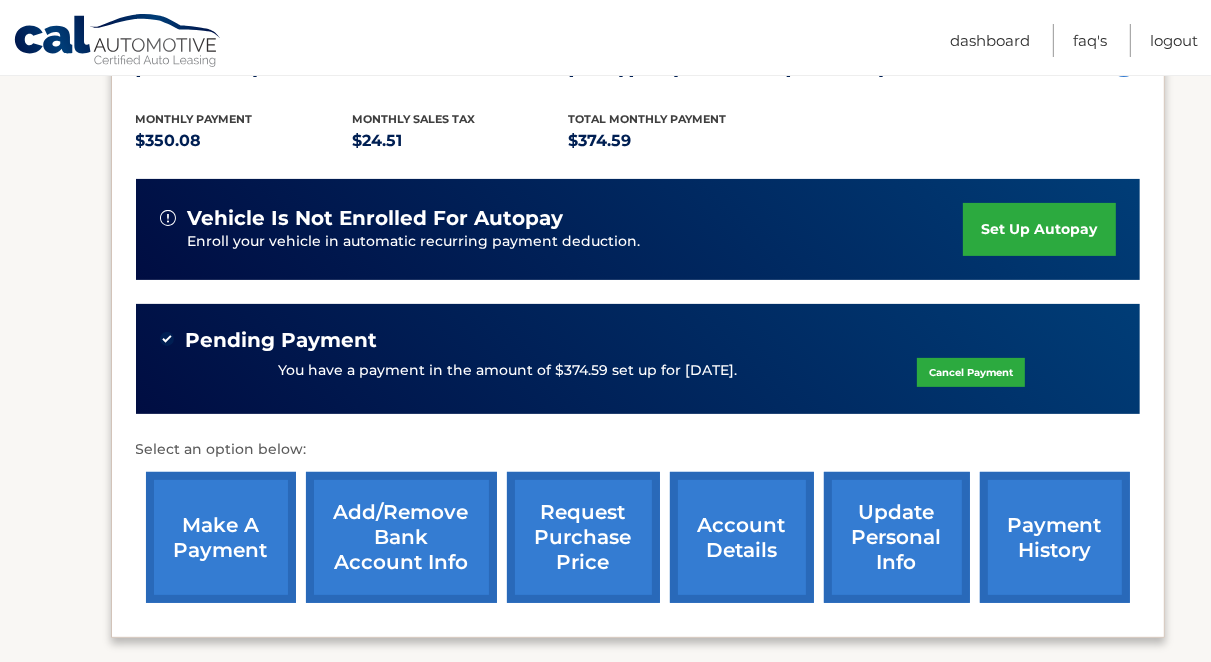 click on "make a payment" at bounding box center (221, 537) 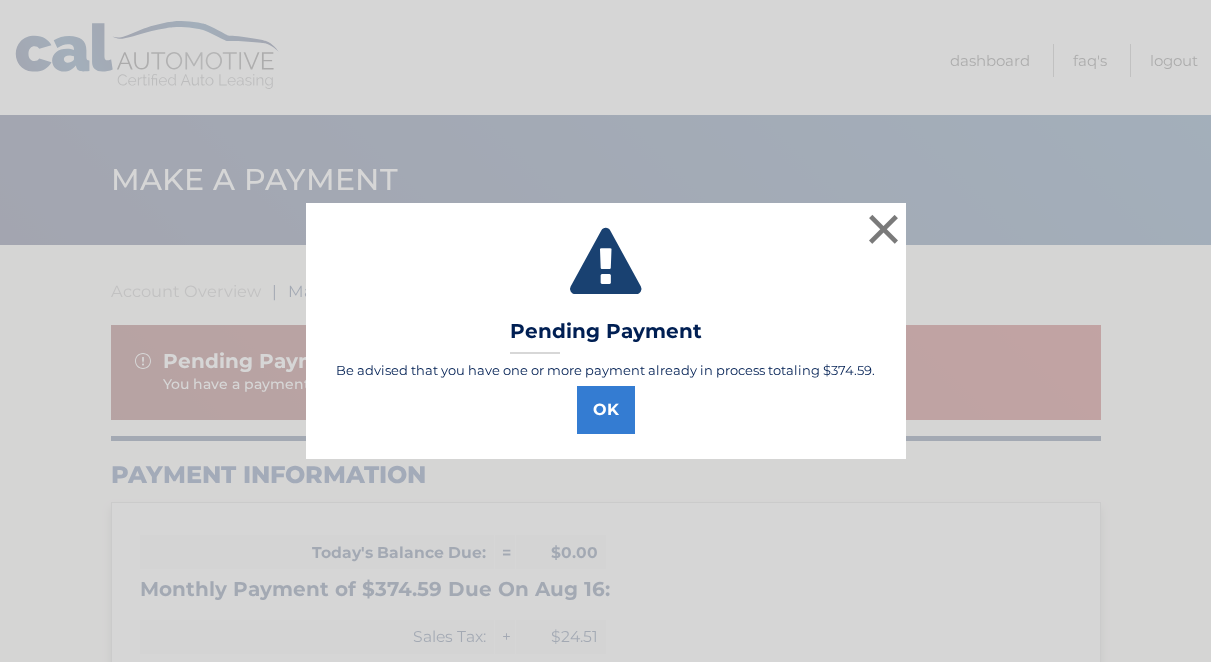 select on "YmI5MDg4YTYtNTFiMS00ZWJhLWJhNzUtMjEyMGUzNDhiNDUy" 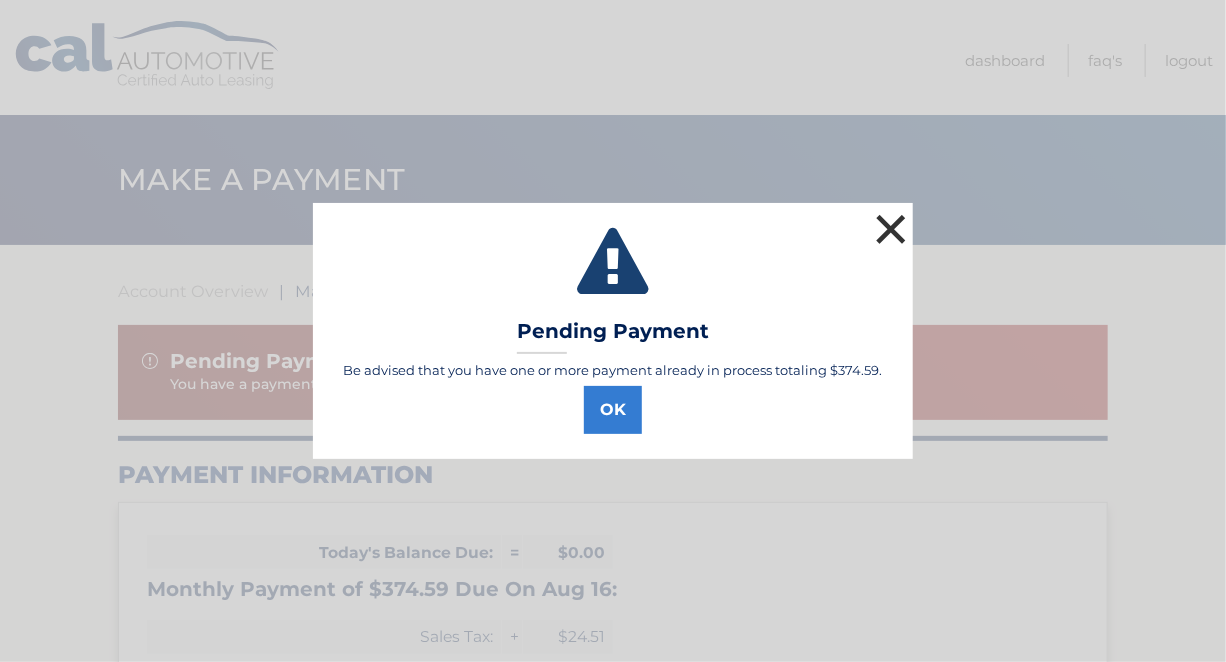 click on "×" at bounding box center [891, 229] 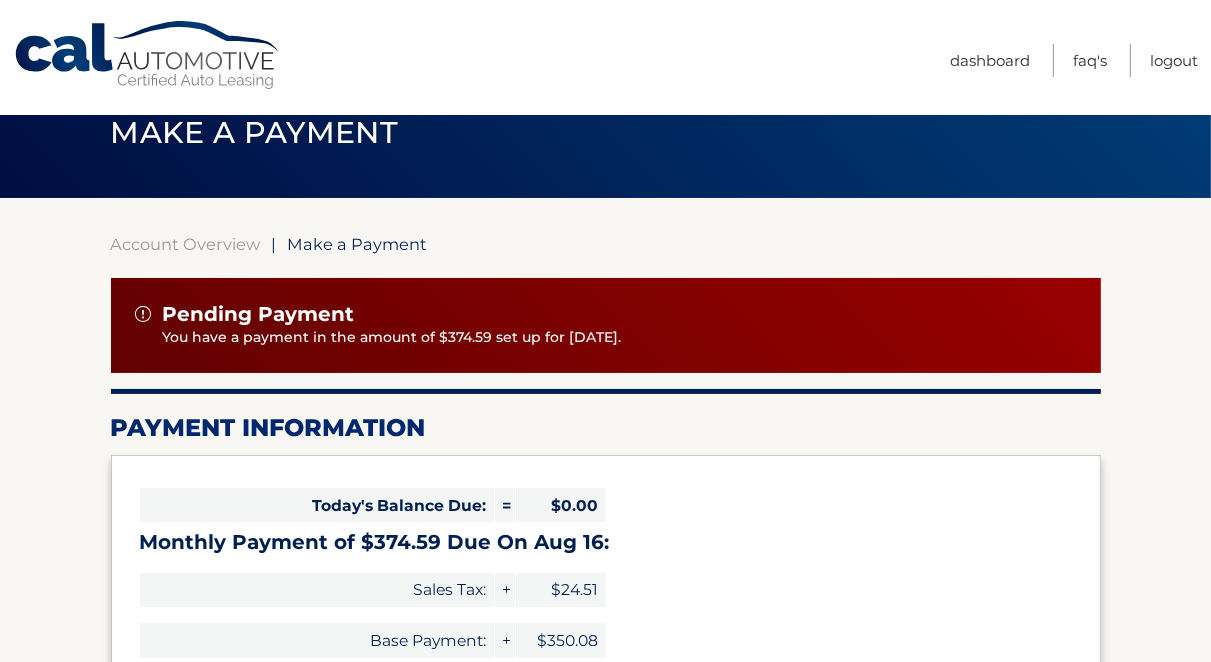 scroll, scrollTop: 0, scrollLeft: 0, axis: both 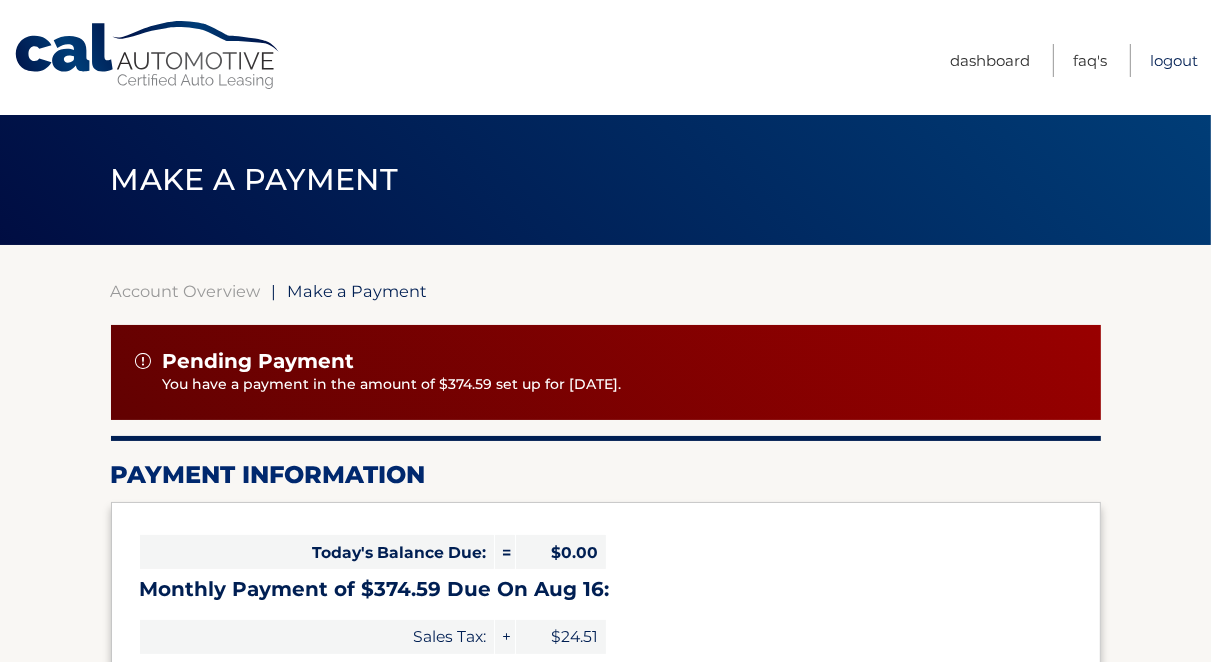 click on "Logout" at bounding box center (1174, 60) 